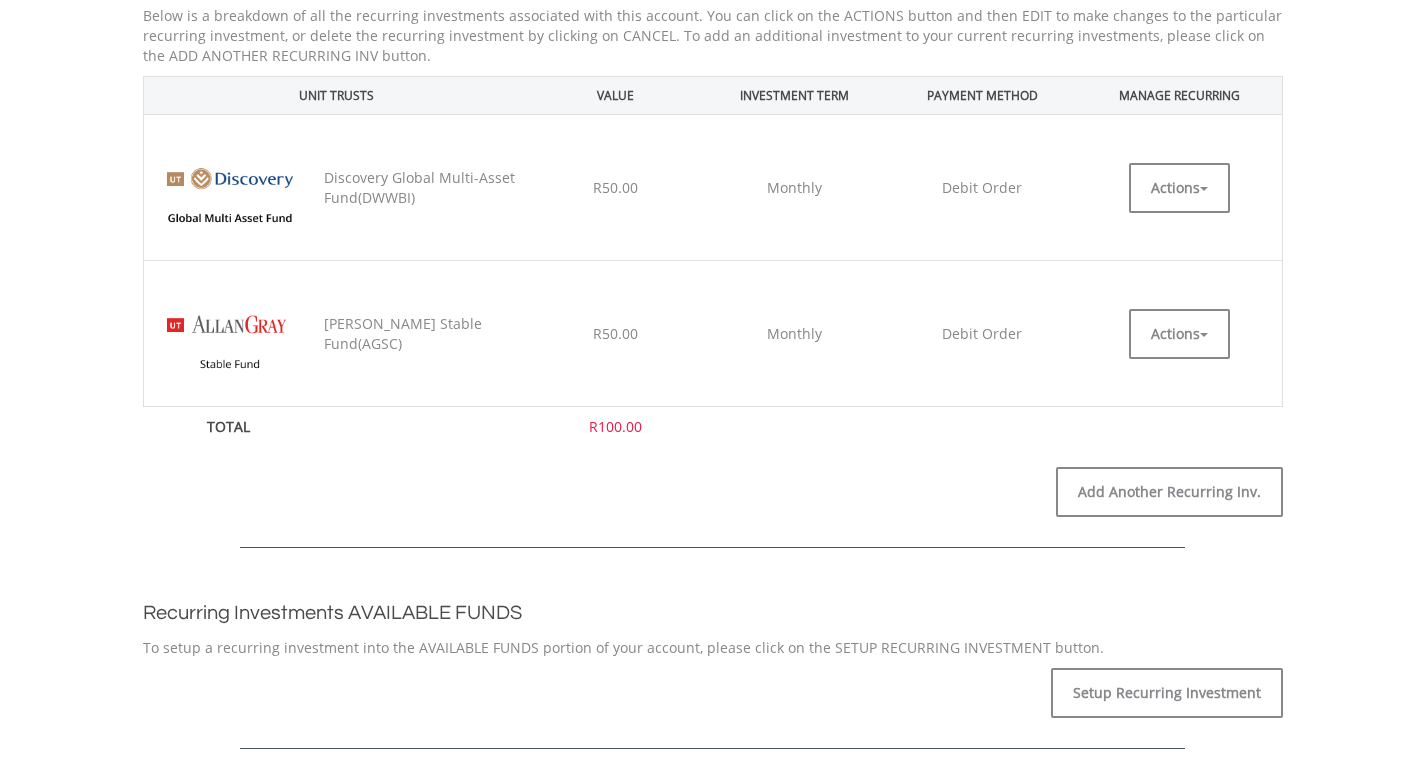 scroll, scrollTop: 9153, scrollLeft: 0, axis: vertical 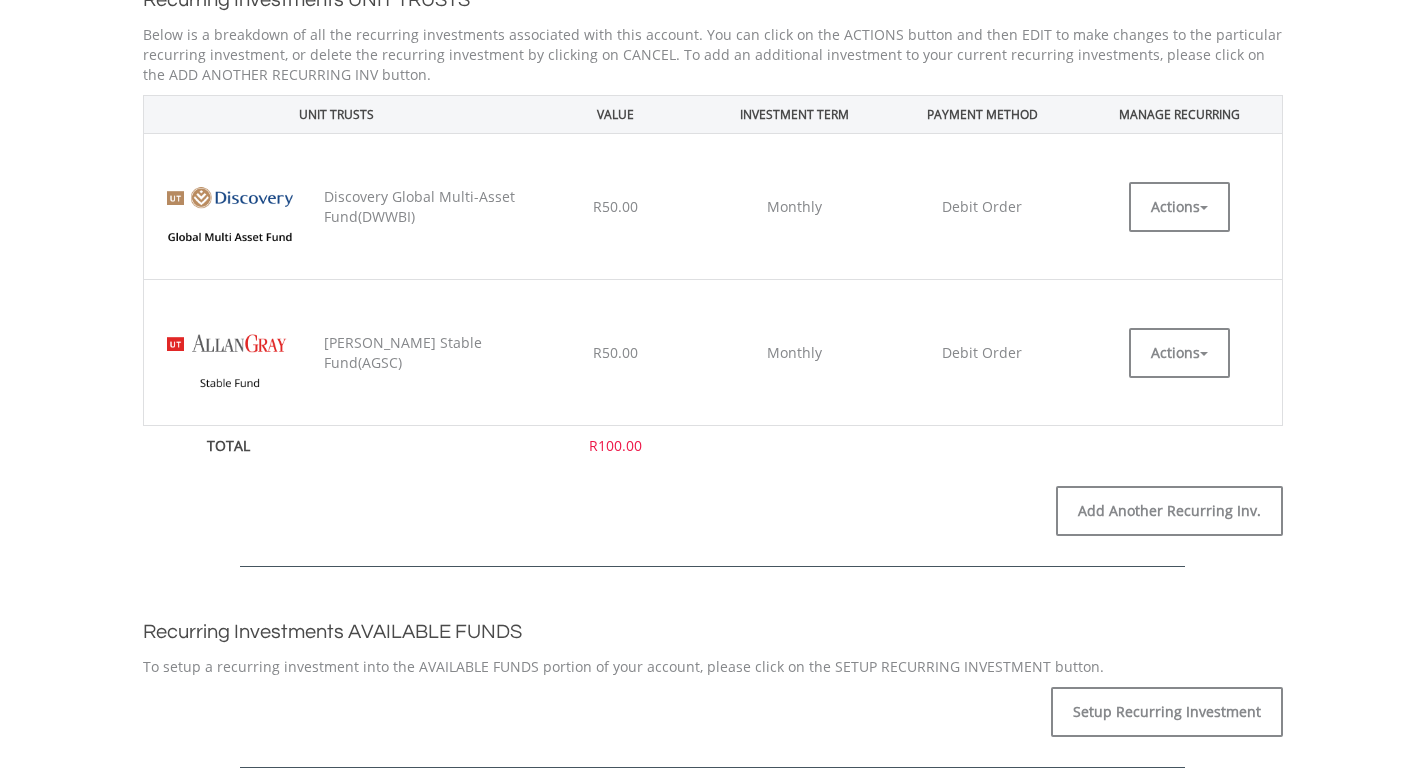 click on "Discovery Global Multi-Asset Fund(DWWBI)" at bounding box center (422, 207) 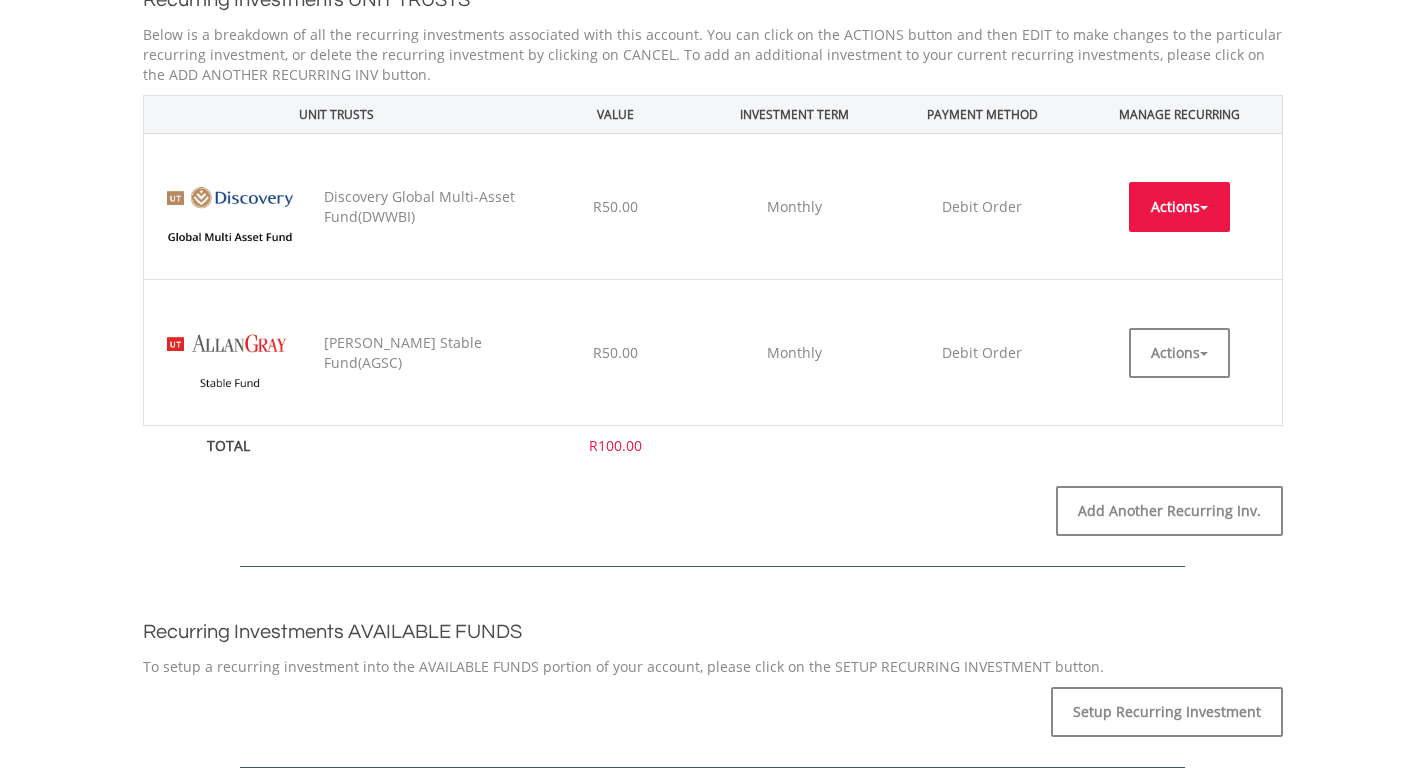 click on "Actions" at bounding box center [1179, 207] 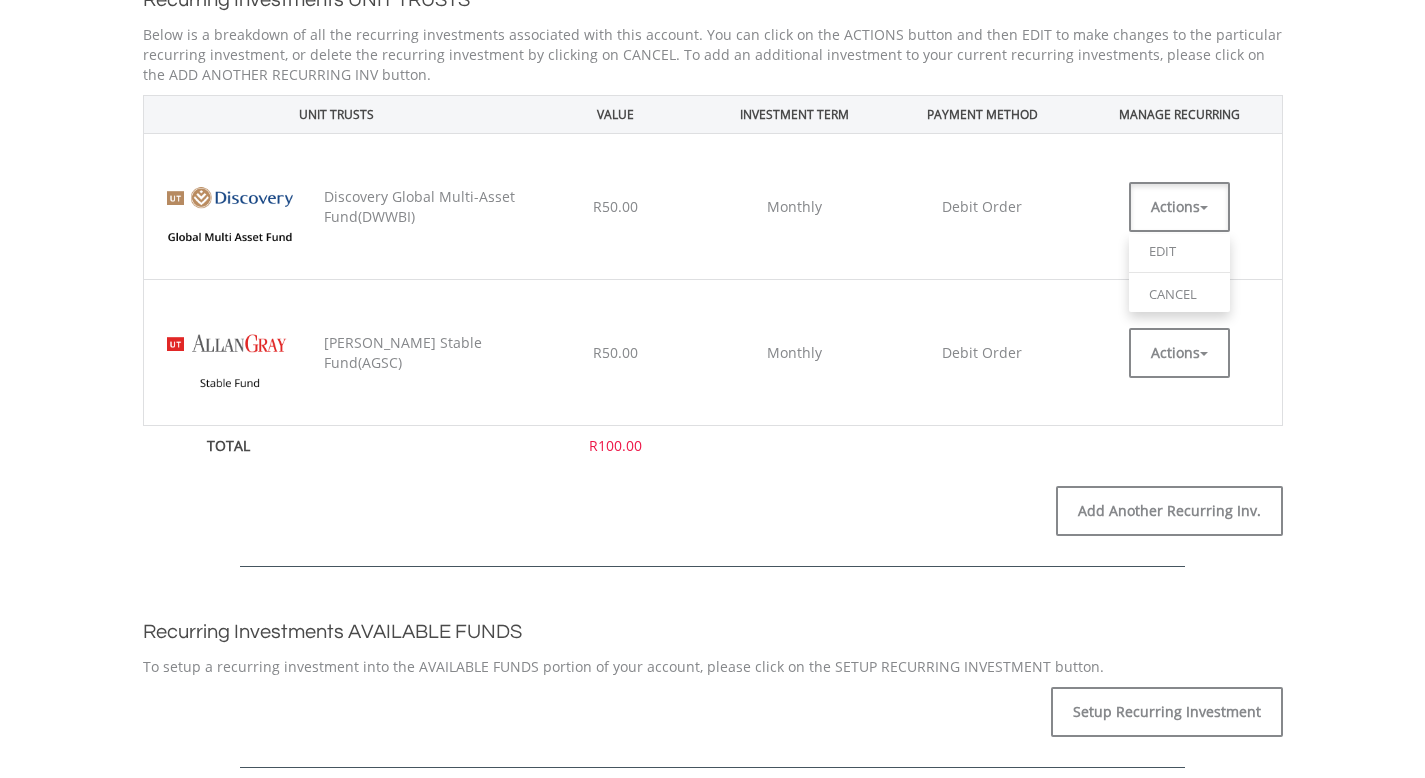 click on "Monthly" at bounding box center [794, 353] 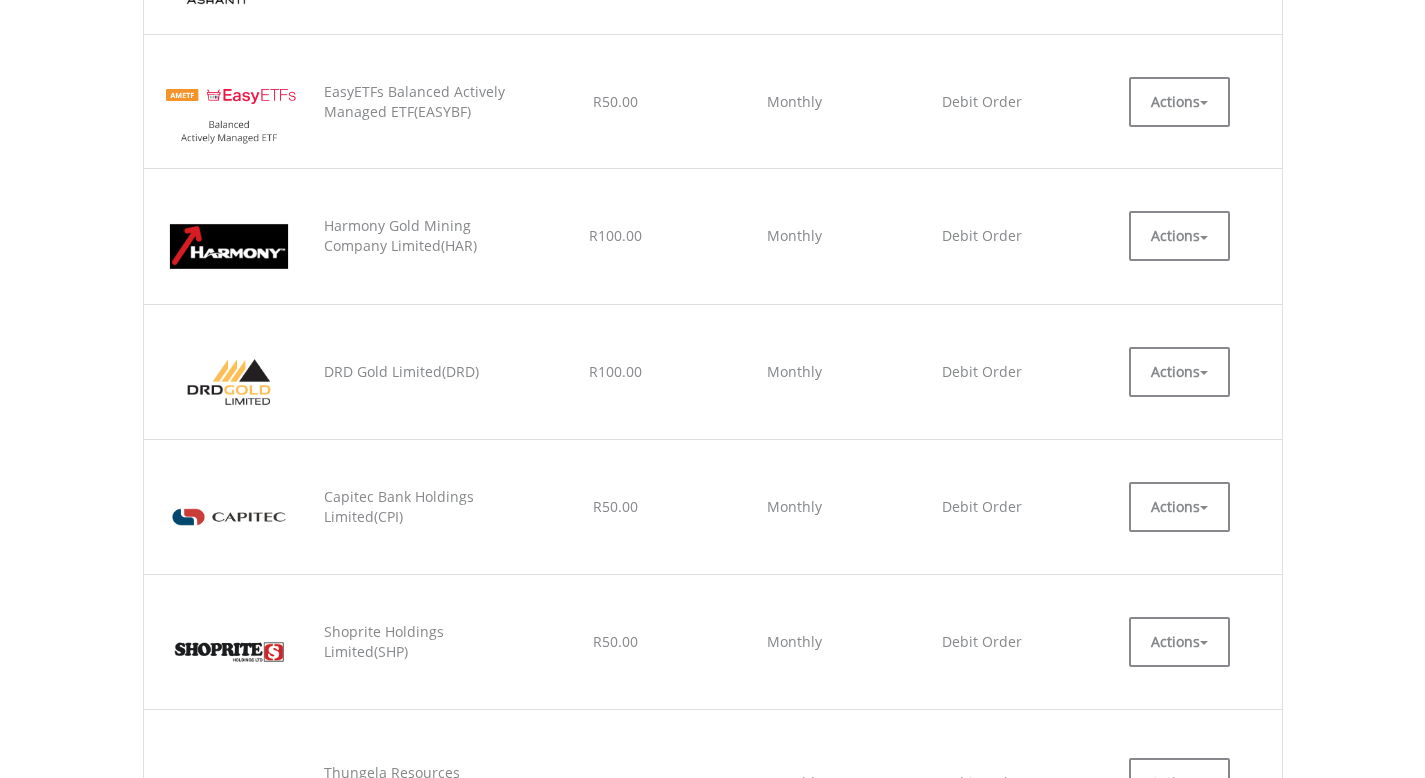 scroll, scrollTop: 0, scrollLeft: 0, axis: both 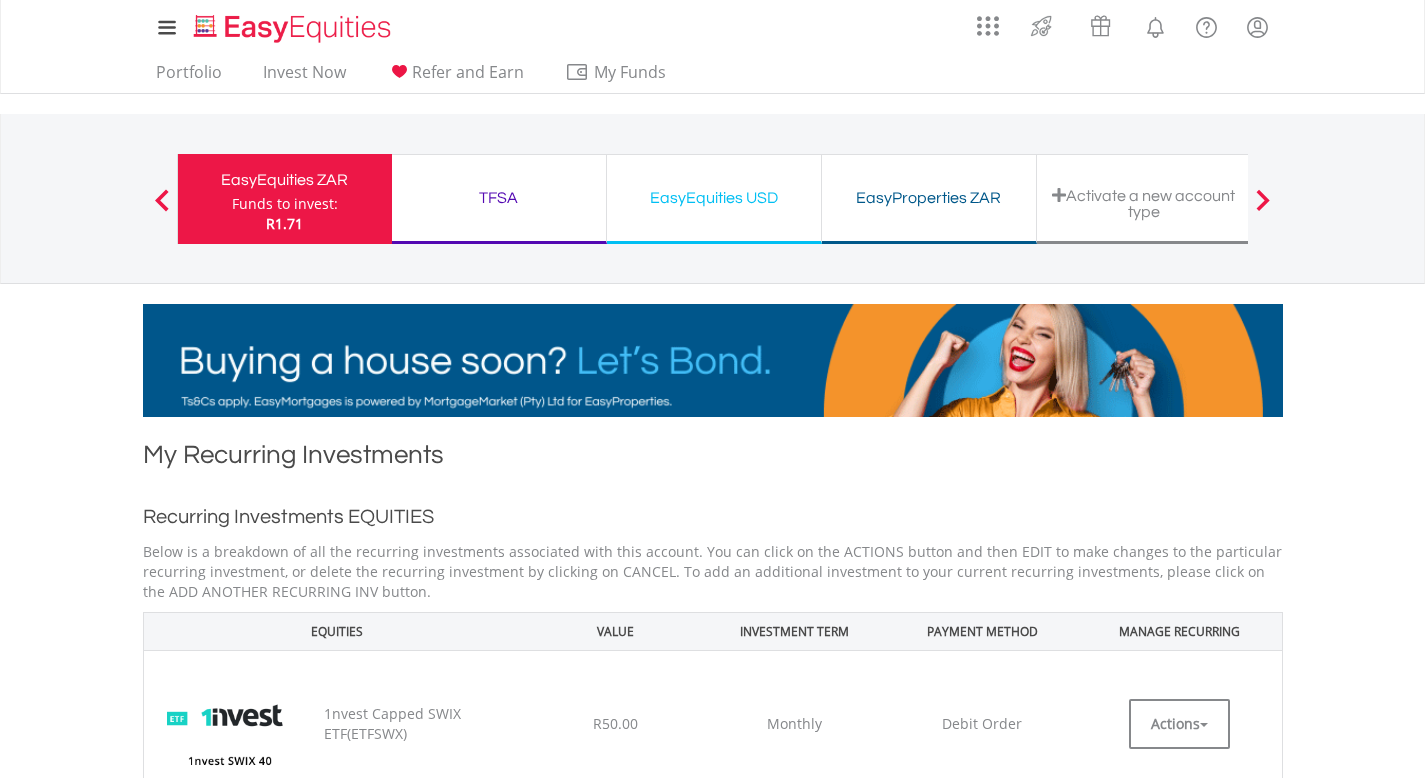 click on "TFSA" at bounding box center [499, 198] 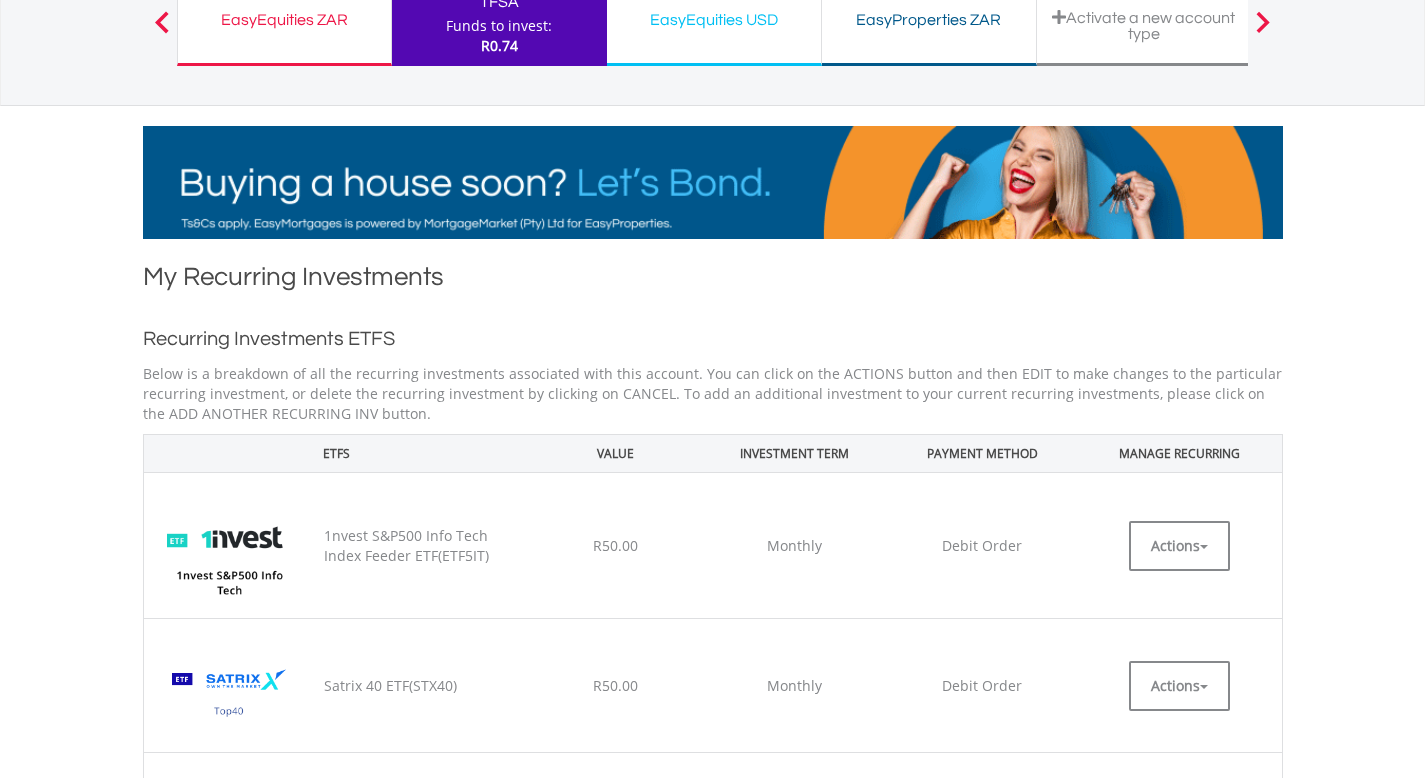 scroll, scrollTop: 0, scrollLeft: 0, axis: both 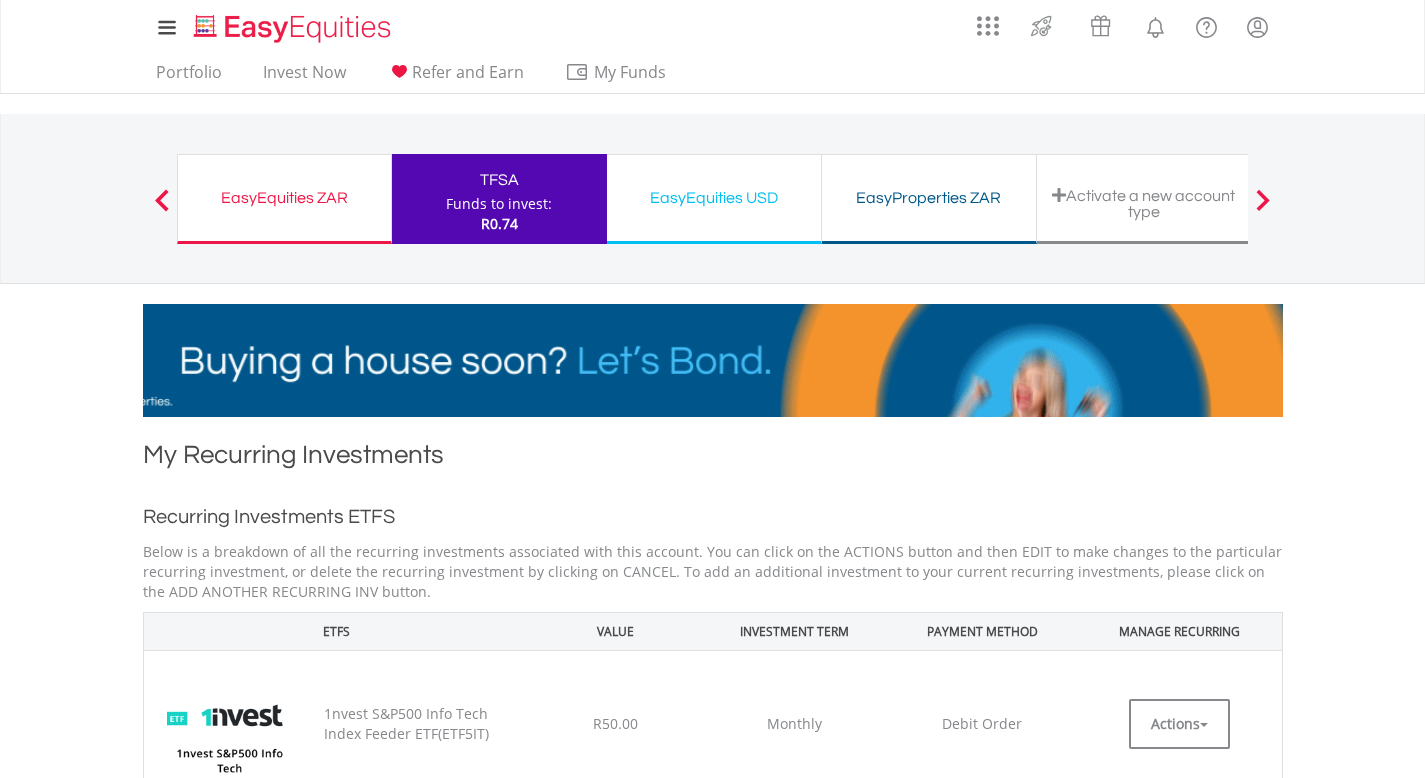 click on "EasyEquities USD" at bounding box center (714, 198) 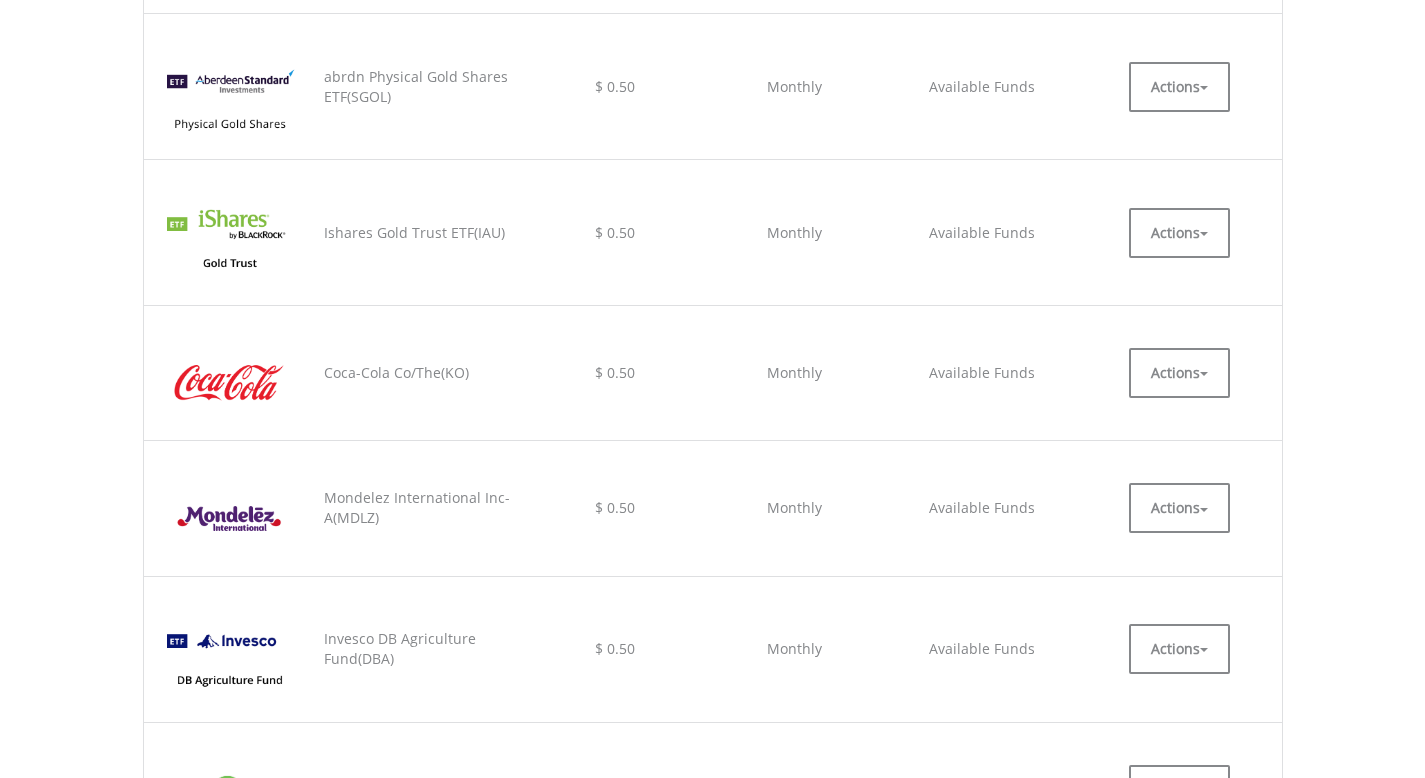 scroll, scrollTop: 0, scrollLeft: 0, axis: both 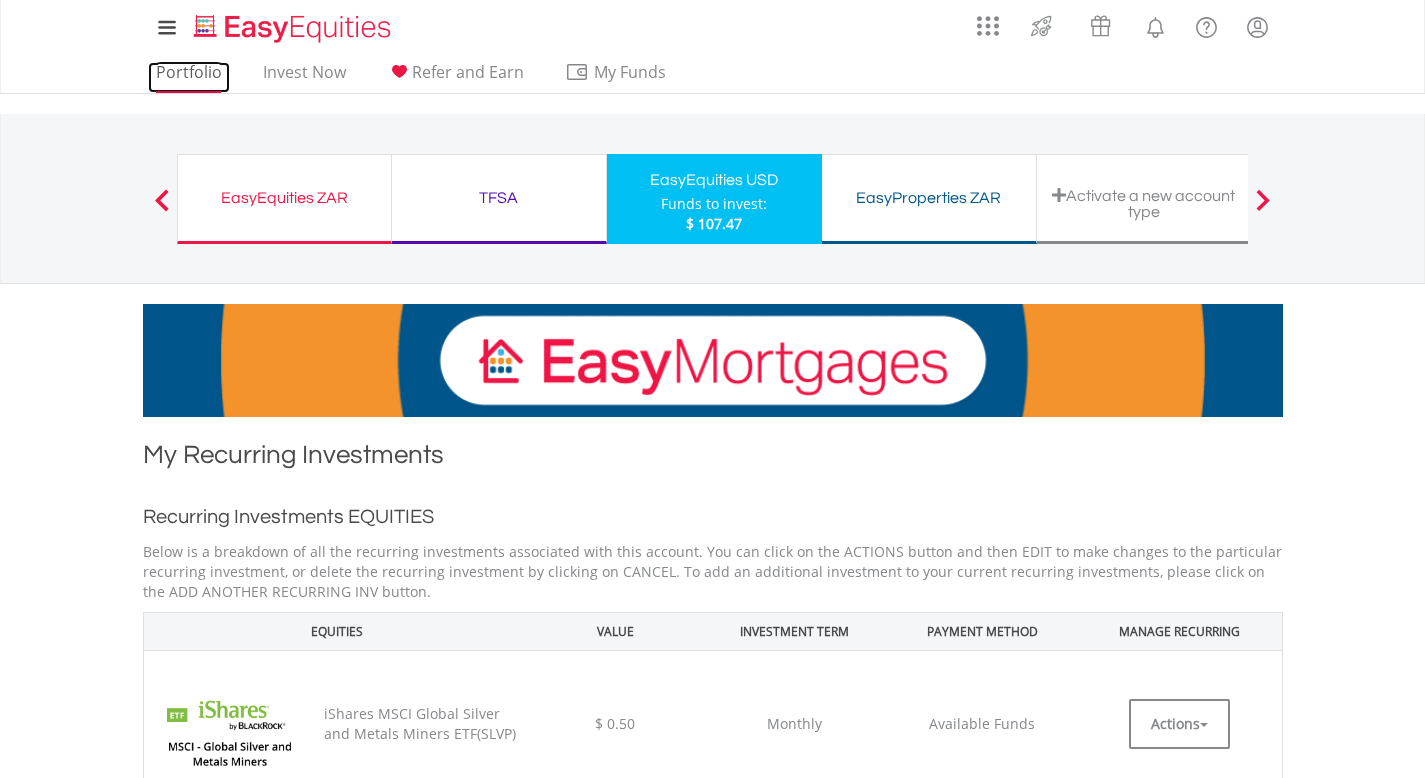 click on "Portfolio" at bounding box center [189, 77] 